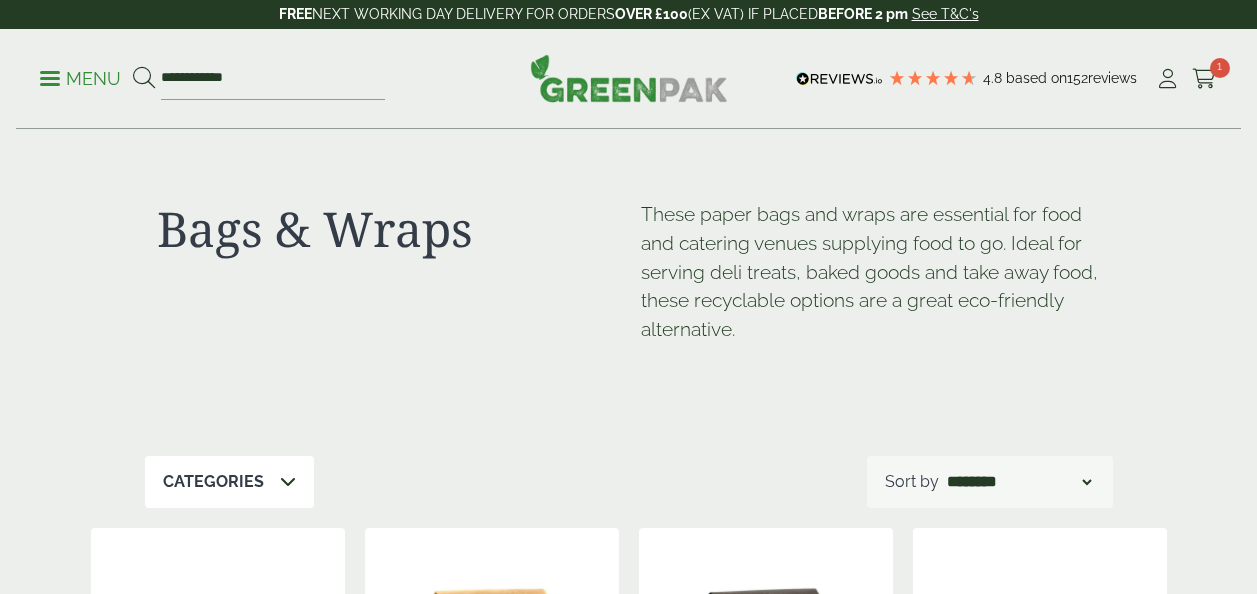 scroll, scrollTop: 0, scrollLeft: 0, axis: both 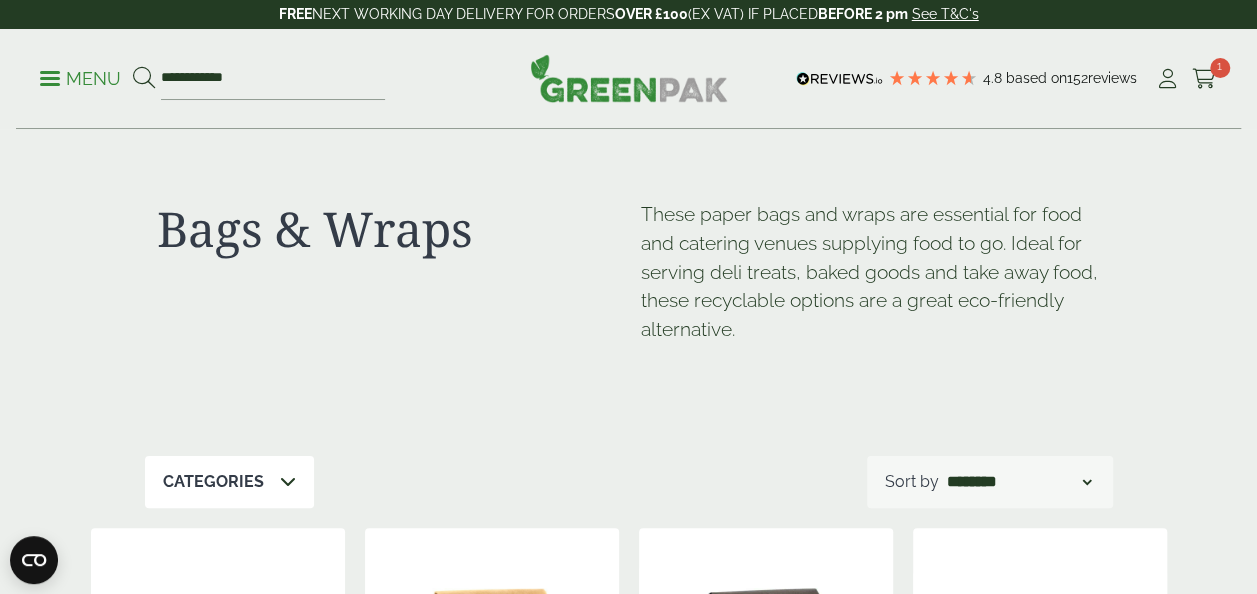 click at bounding box center (50, 78) 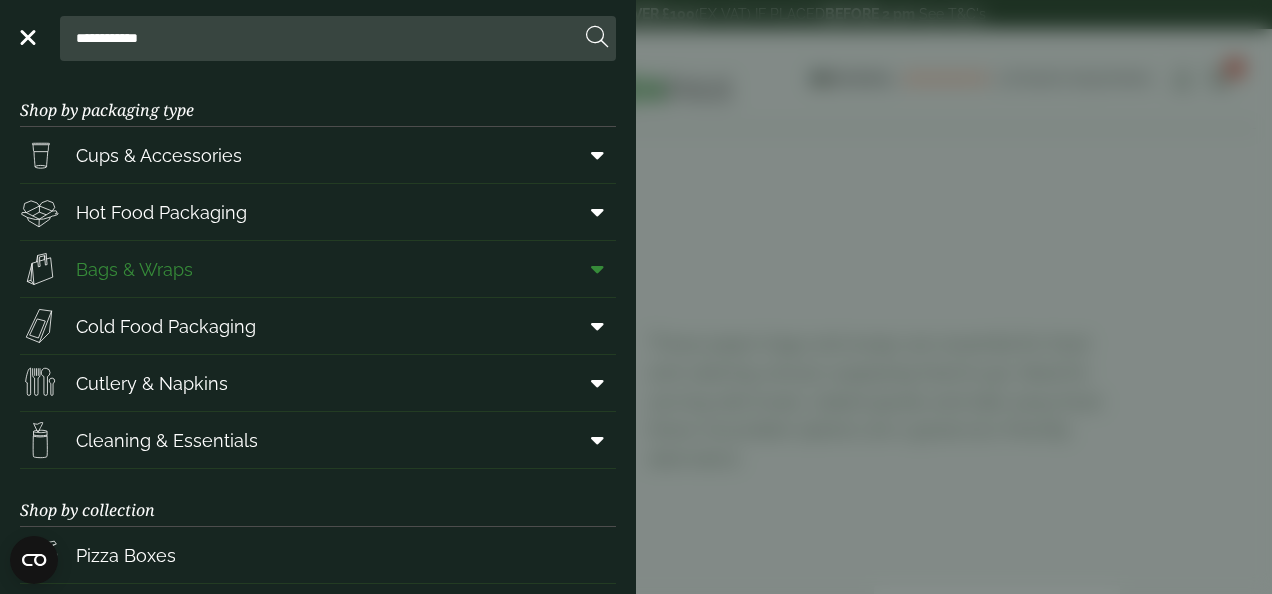 click on "Bags & Wraps" at bounding box center [134, 269] 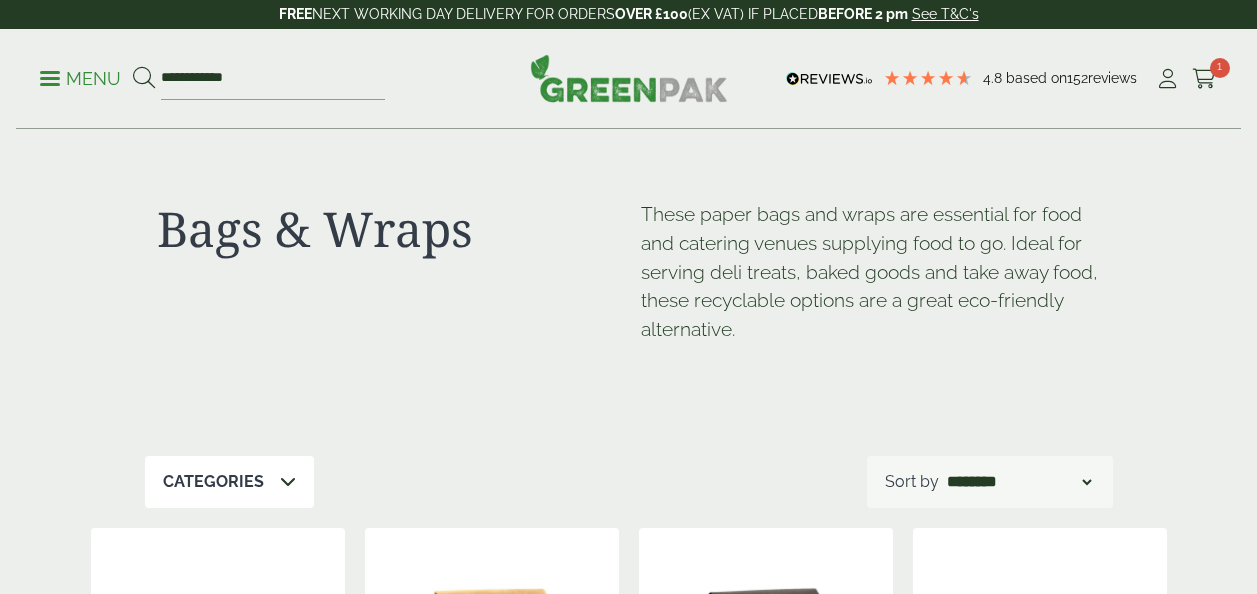 scroll, scrollTop: 0, scrollLeft: 0, axis: both 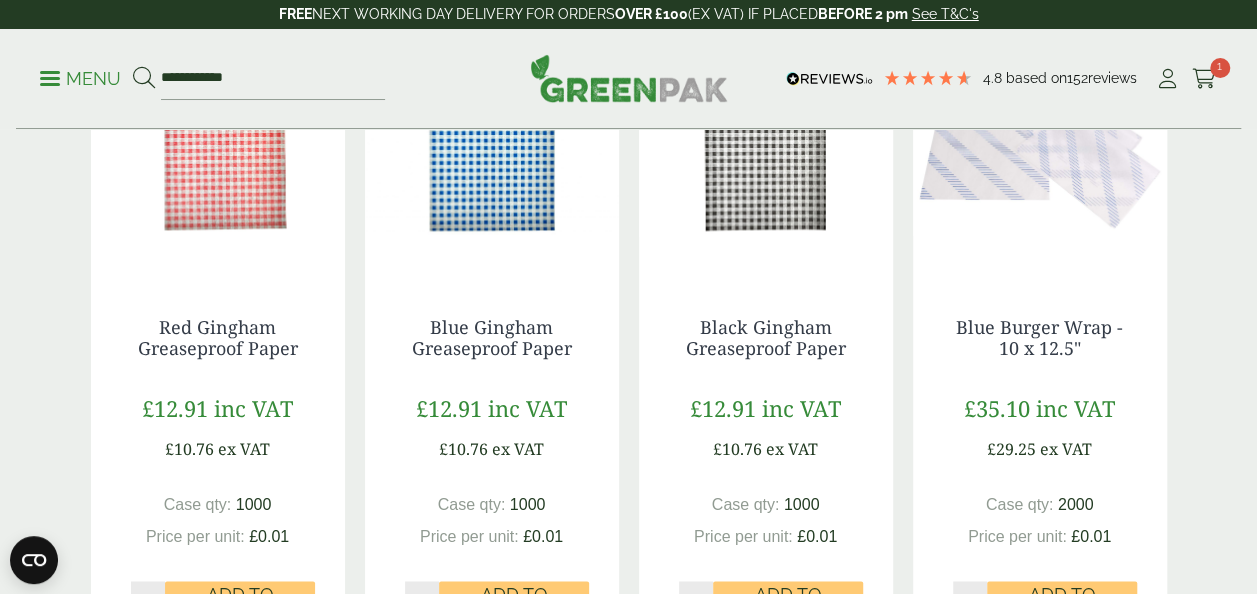click on "Menu" at bounding box center [80, 79] 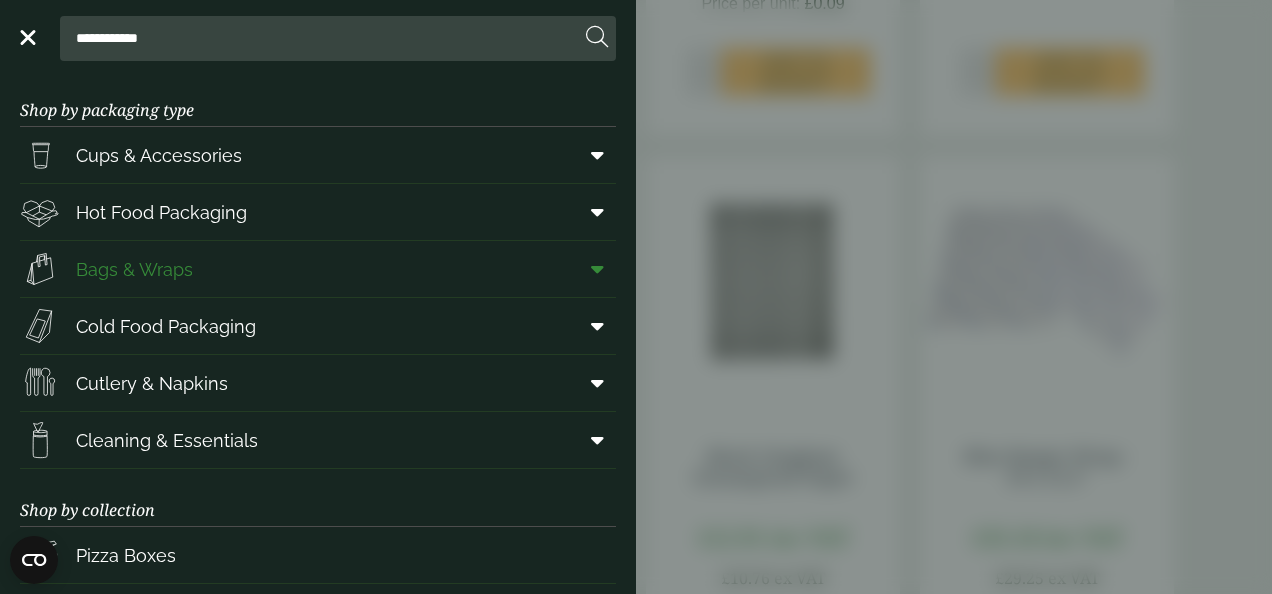 click at bounding box center [597, 269] 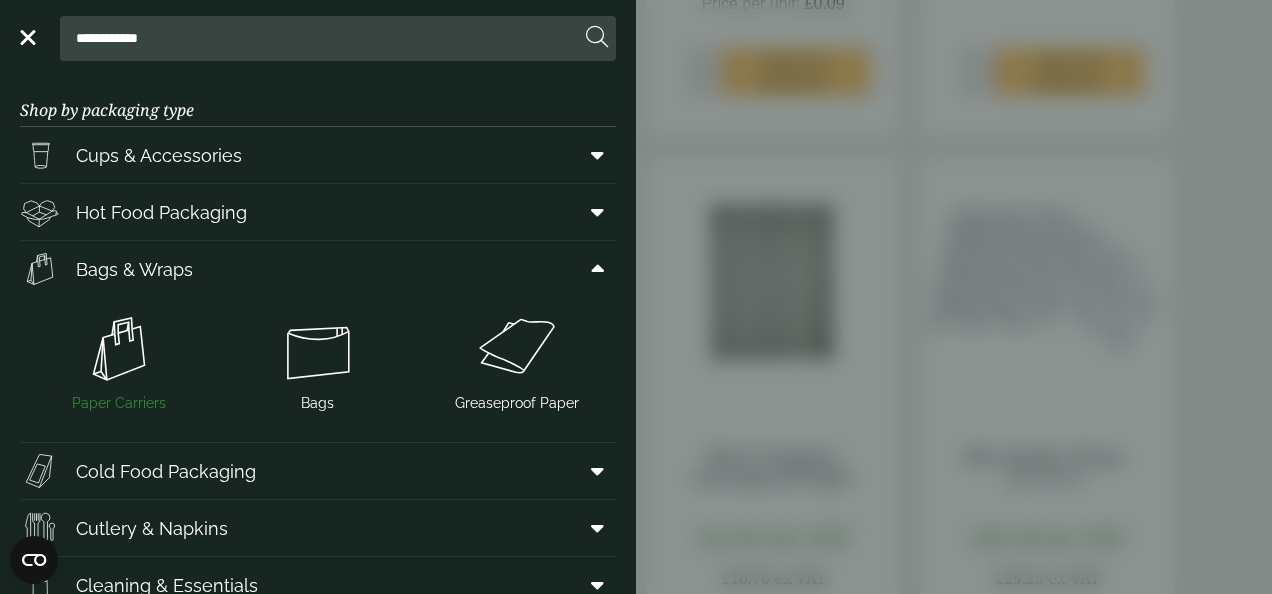 click at bounding box center (119, 349) 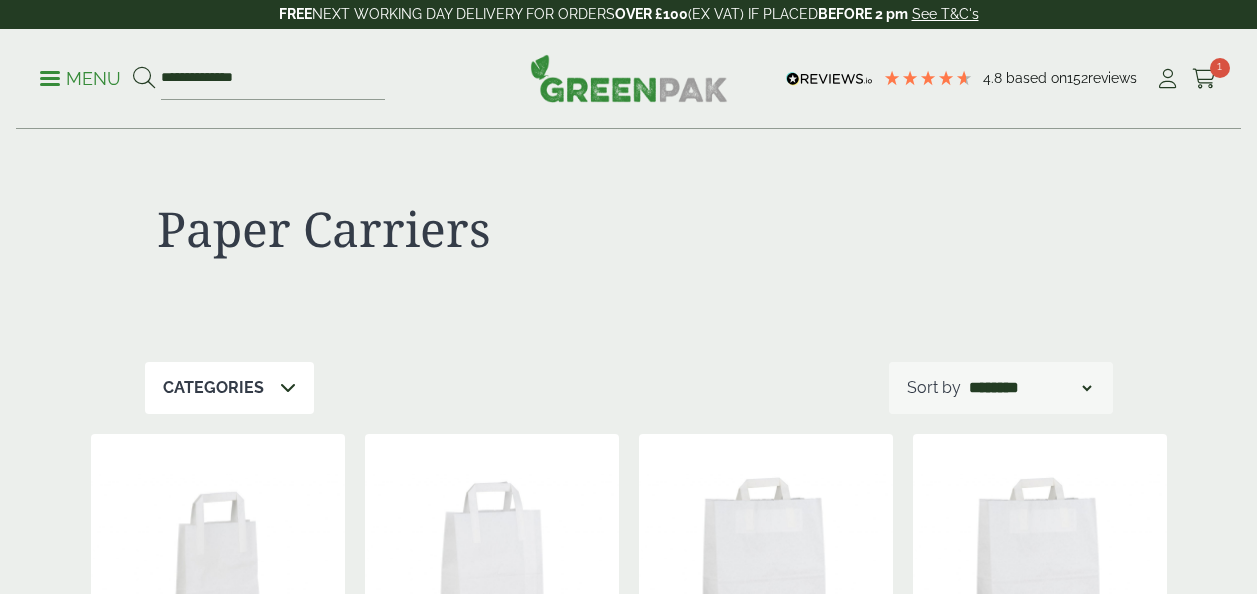 scroll, scrollTop: 0, scrollLeft: 0, axis: both 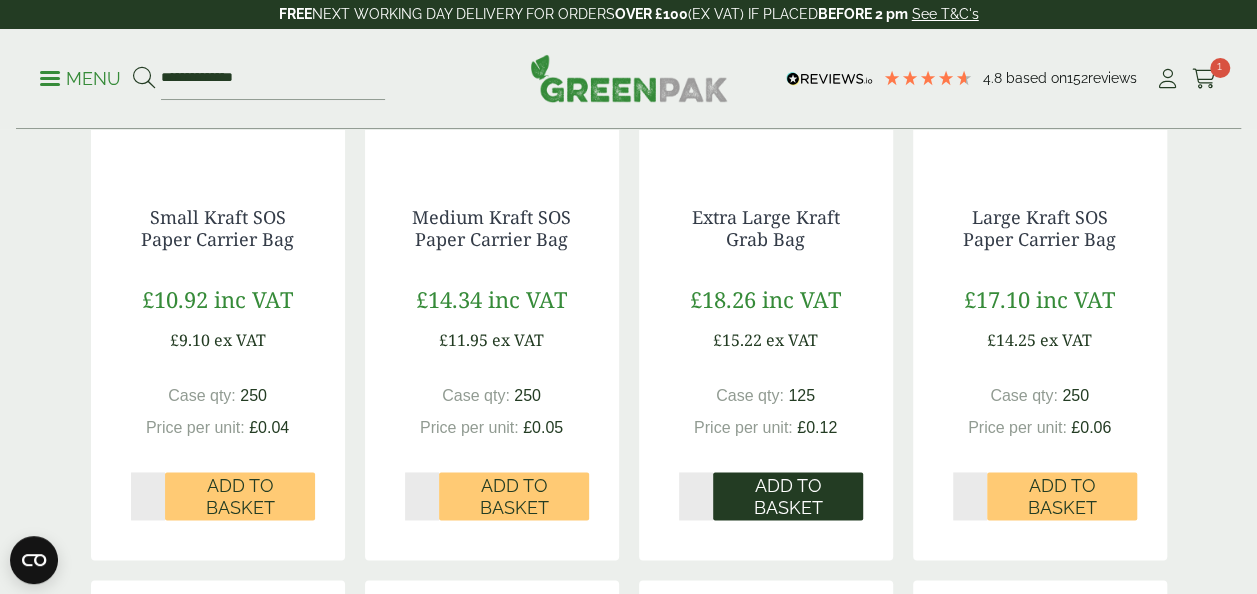click on "Add to Basket" at bounding box center [788, 496] 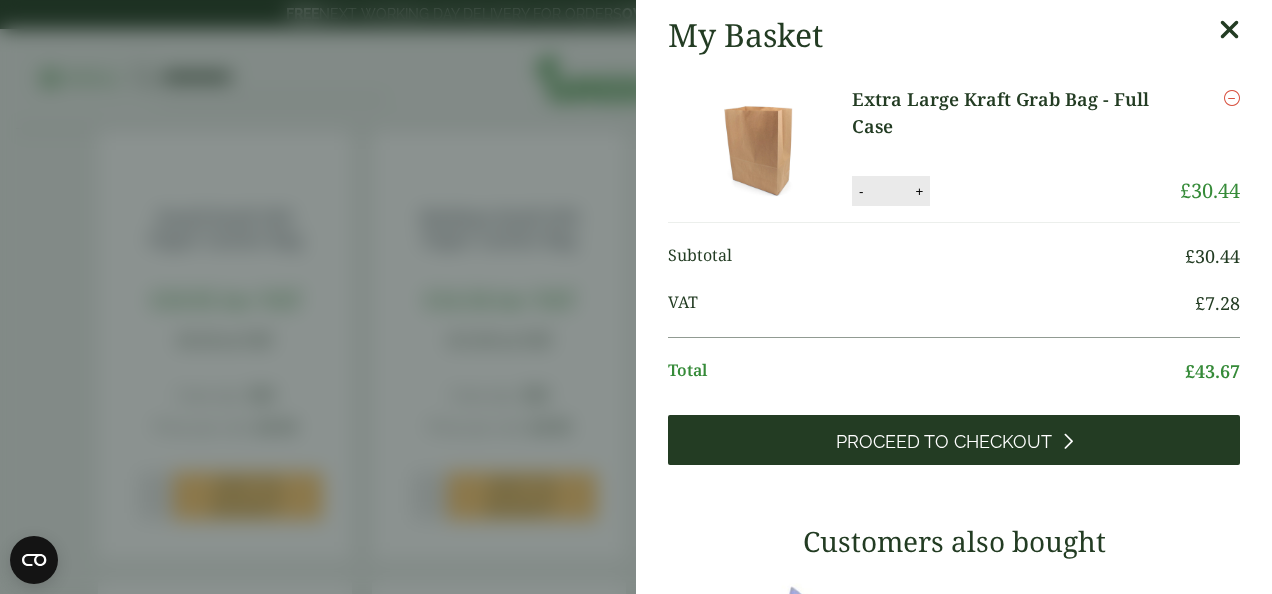 click on "Proceed to Checkout" at bounding box center (944, 442) 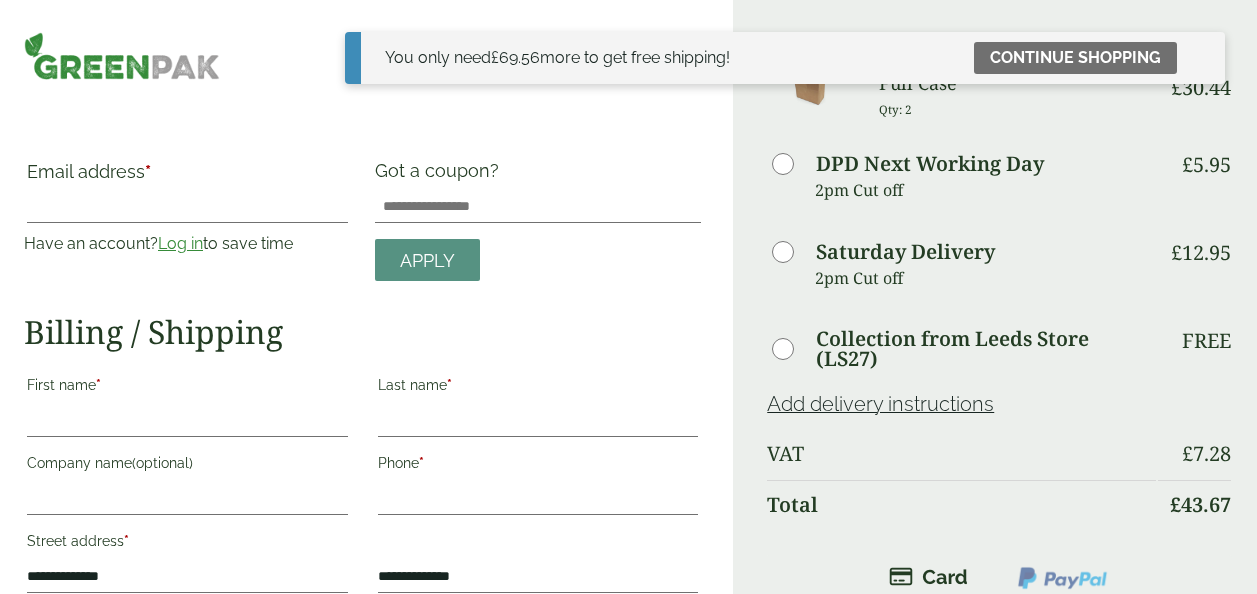 scroll, scrollTop: 0, scrollLeft: 0, axis: both 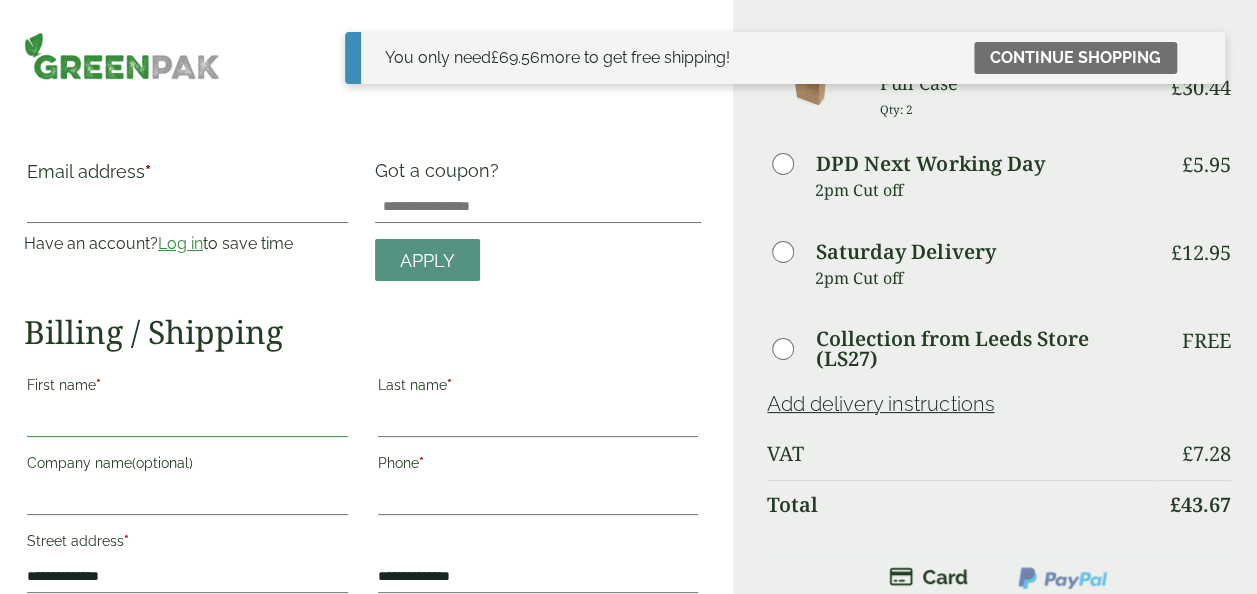 click on "First name  *" at bounding box center [187, 421] 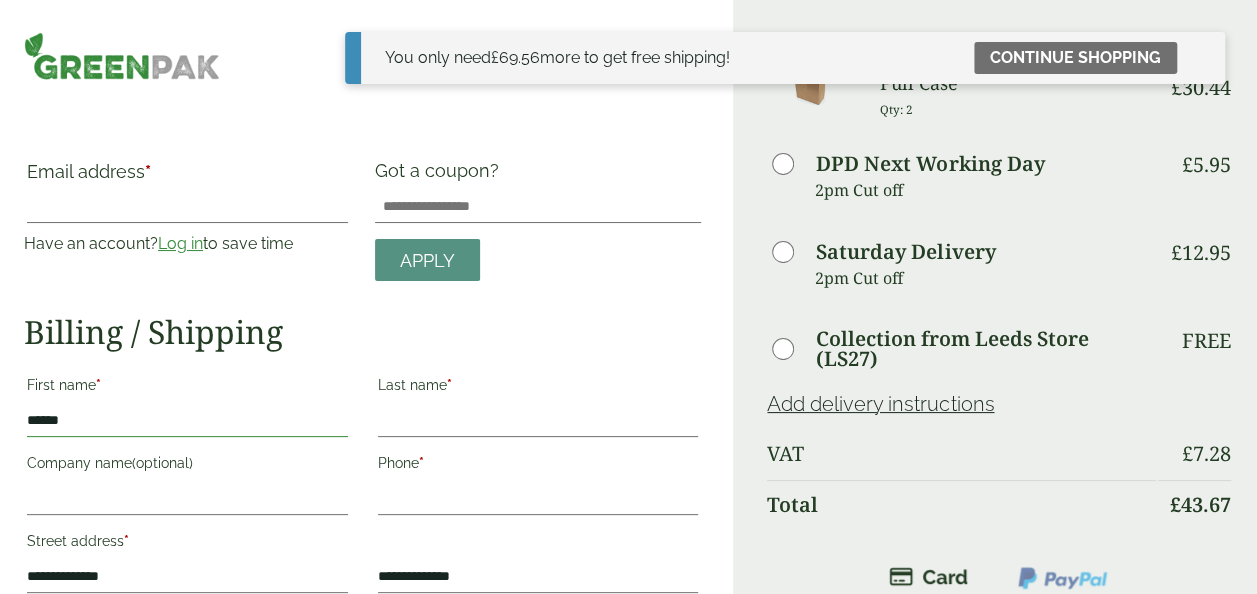 type on "******" 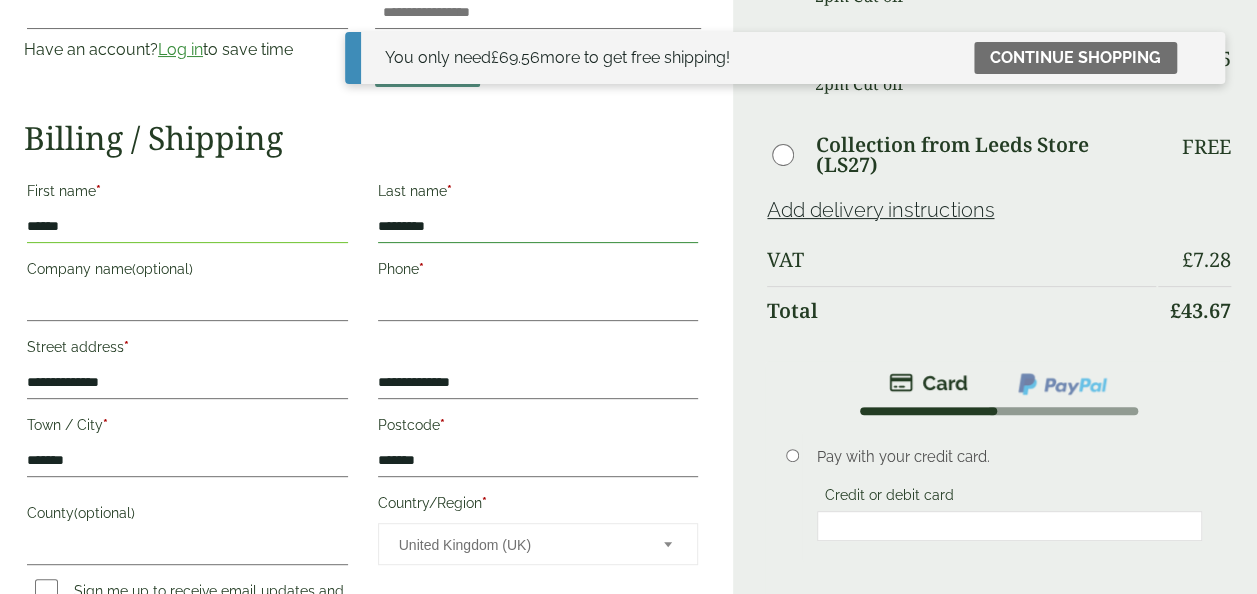 scroll, scrollTop: 196, scrollLeft: 0, axis: vertical 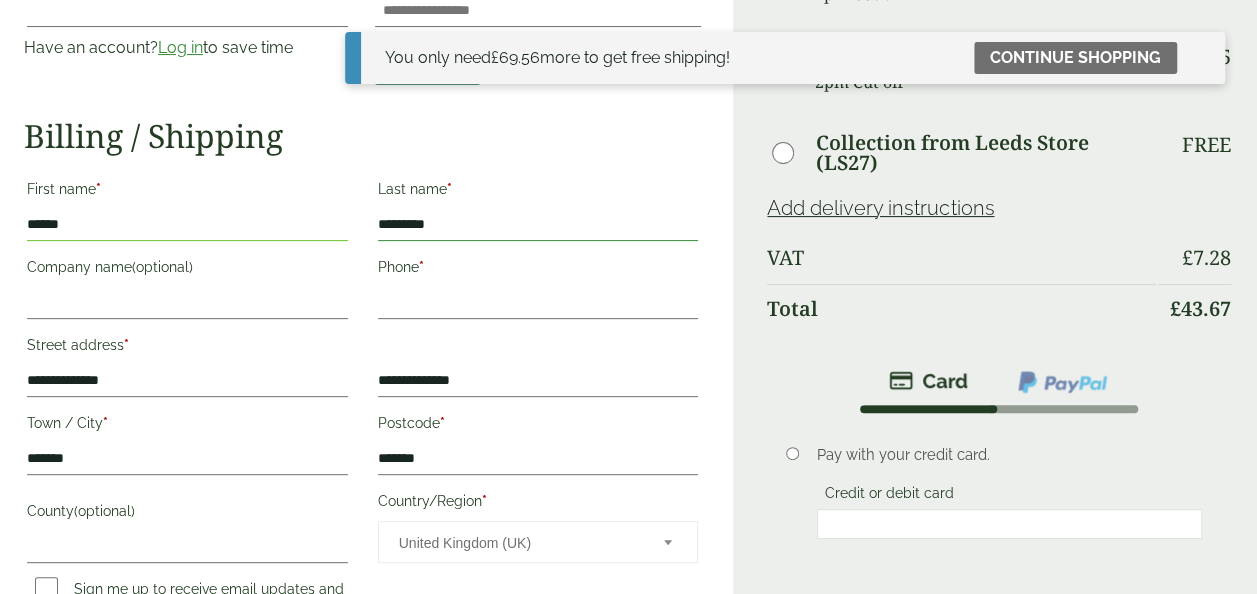 type on "*********" 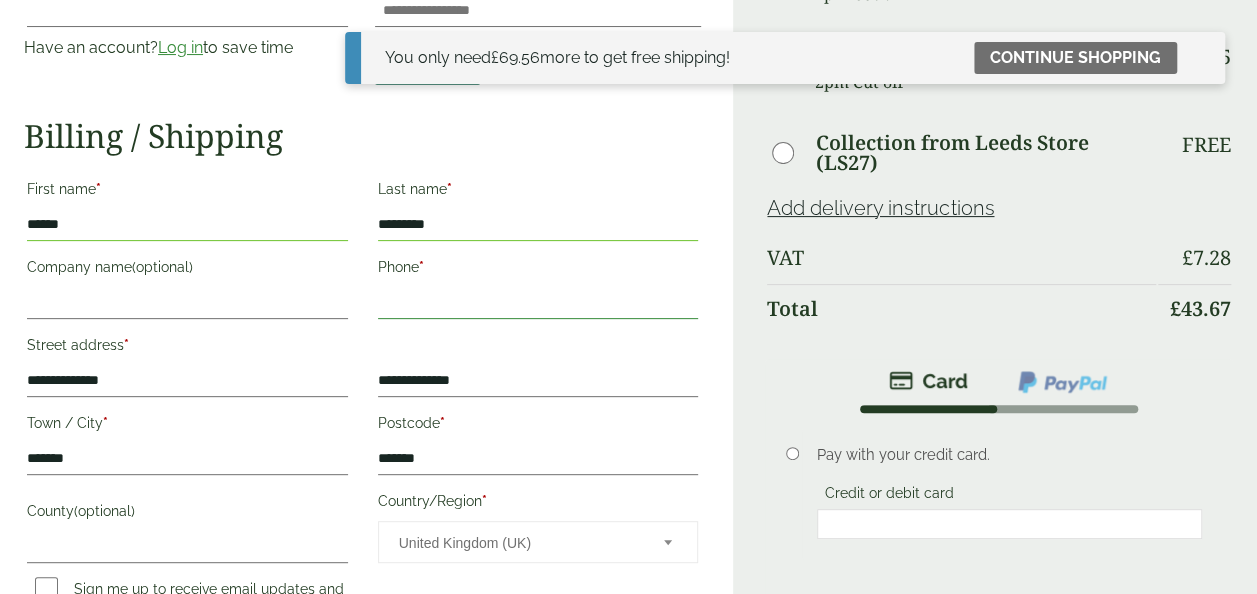 click on "Phone  *" at bounding box center (538, 303) 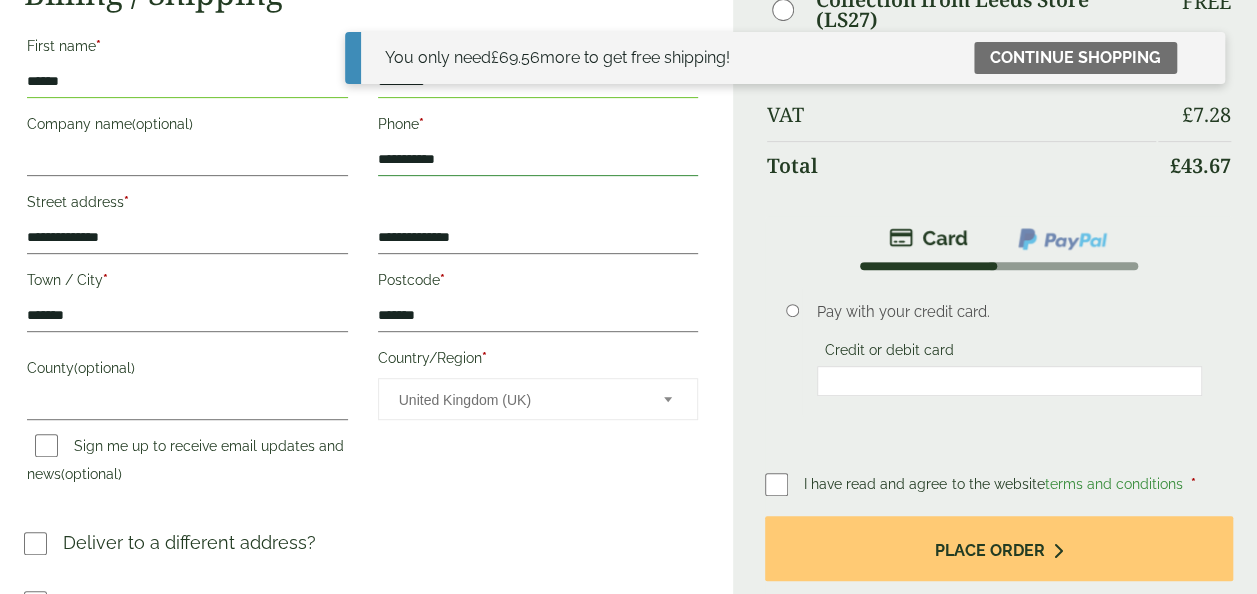 scroll, scrollTop: 328, scrollLeft: 0, axis: vertical 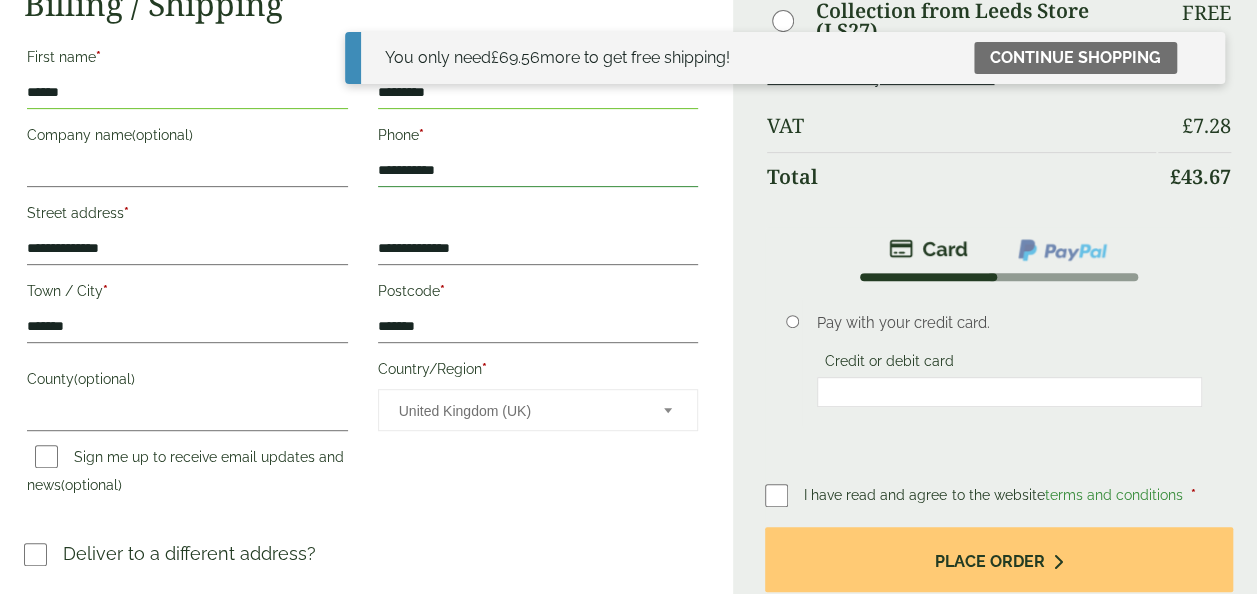 type on "**********" 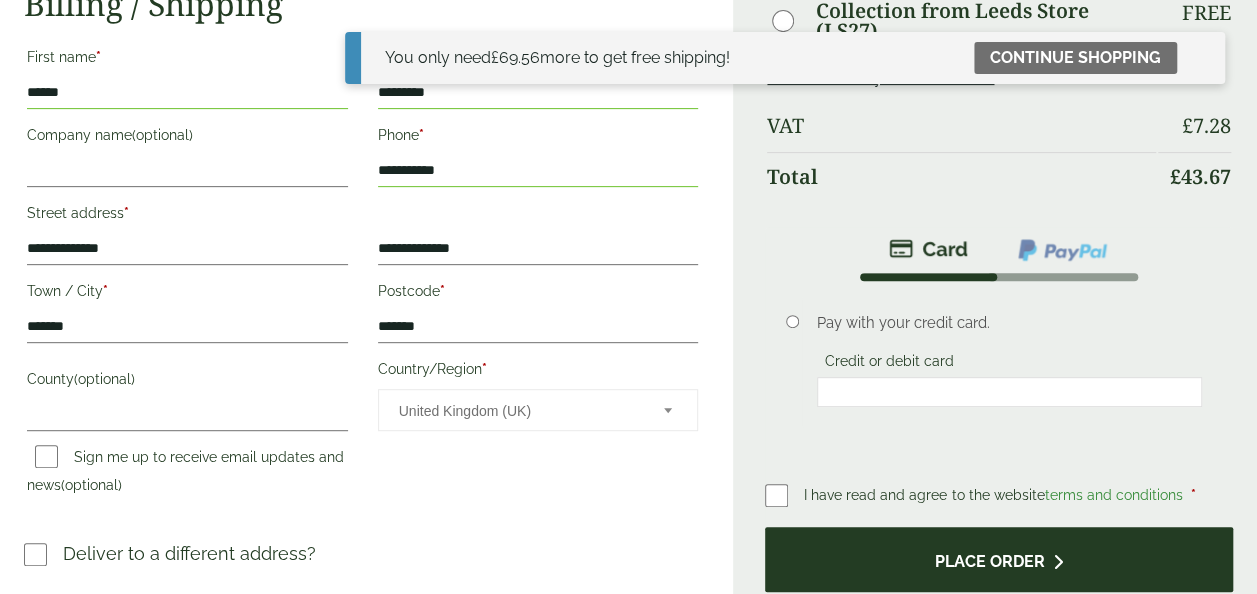 click on "Place order" at bounding box center (999, 559) 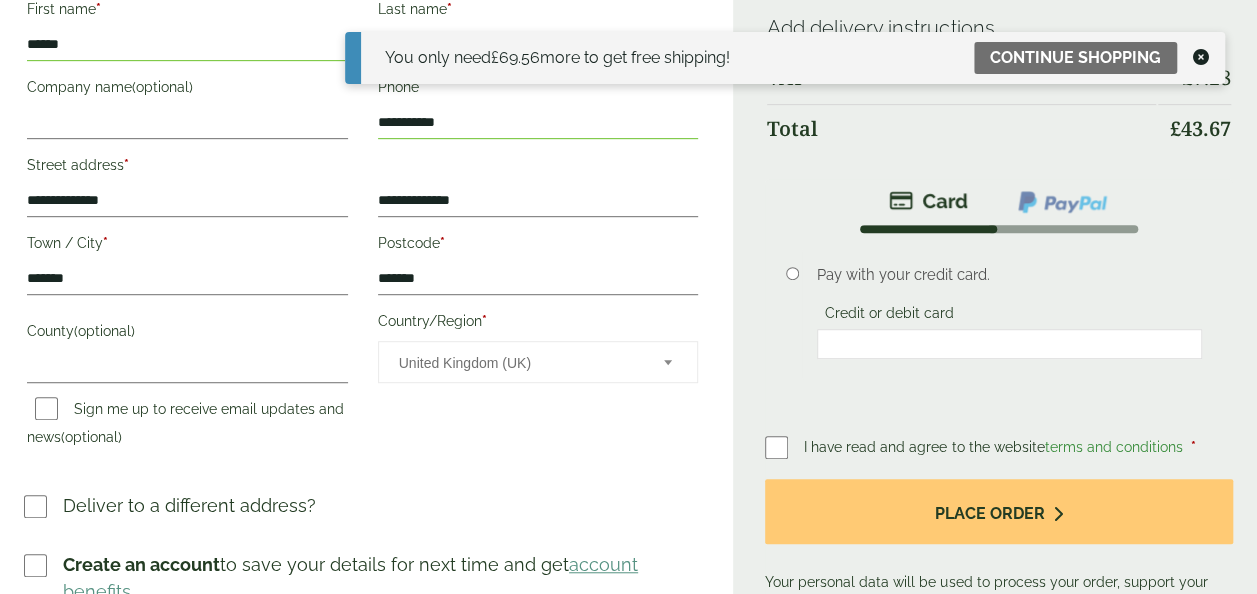 scroll, scrollTop: 468, scrollLeft: 0, axis: vertical 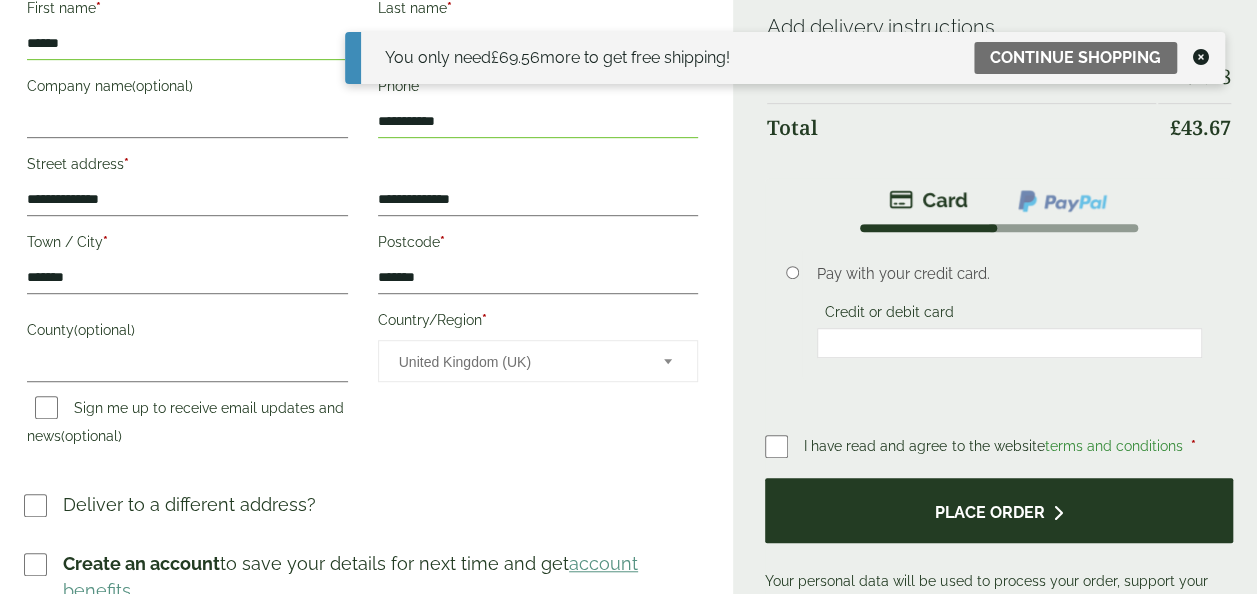 click on "Place order" at bounding box center (999, 510) 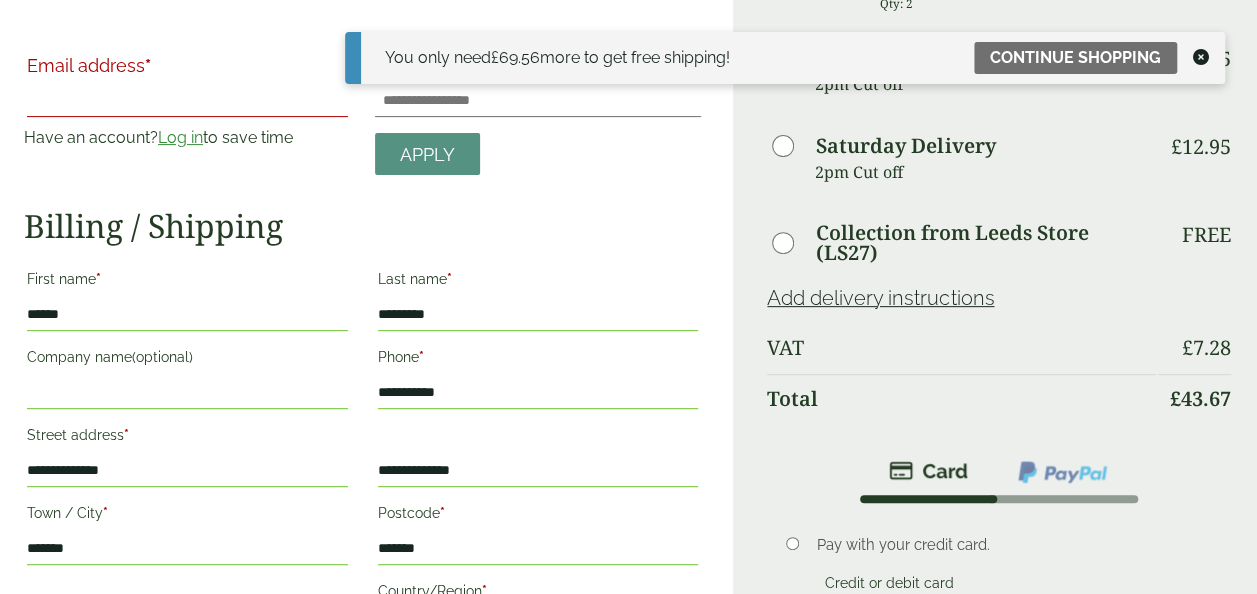 scroll, scrollTop: 185, scrollLeft: 0, axis: vertical 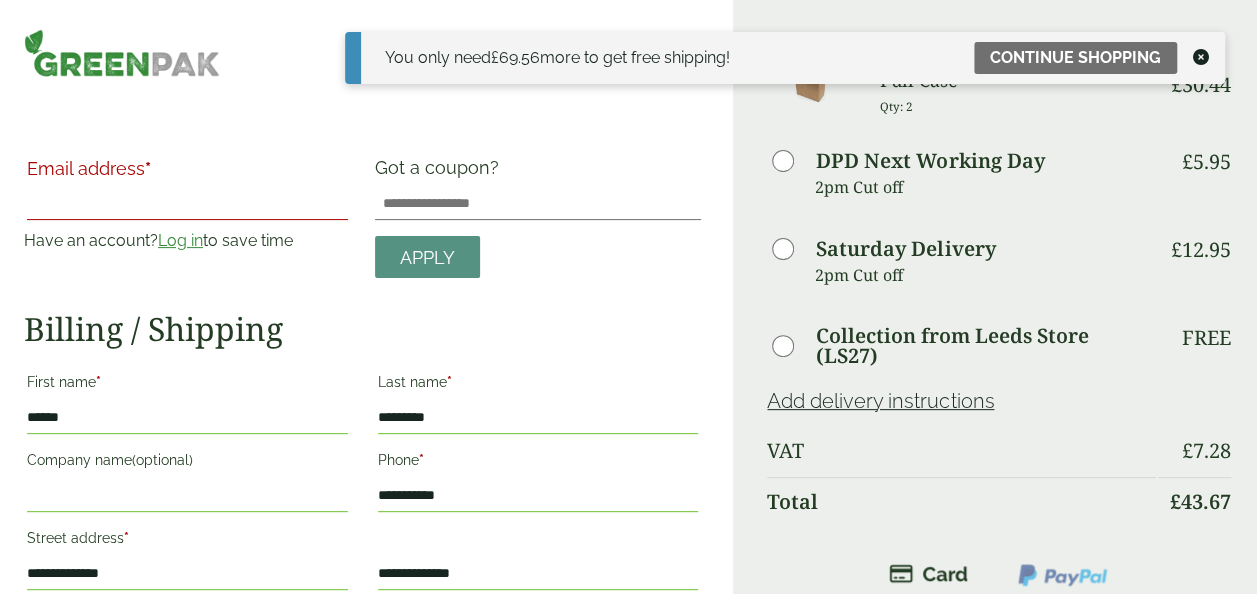 click on "Email address  *" at bounding box center (187, 204) 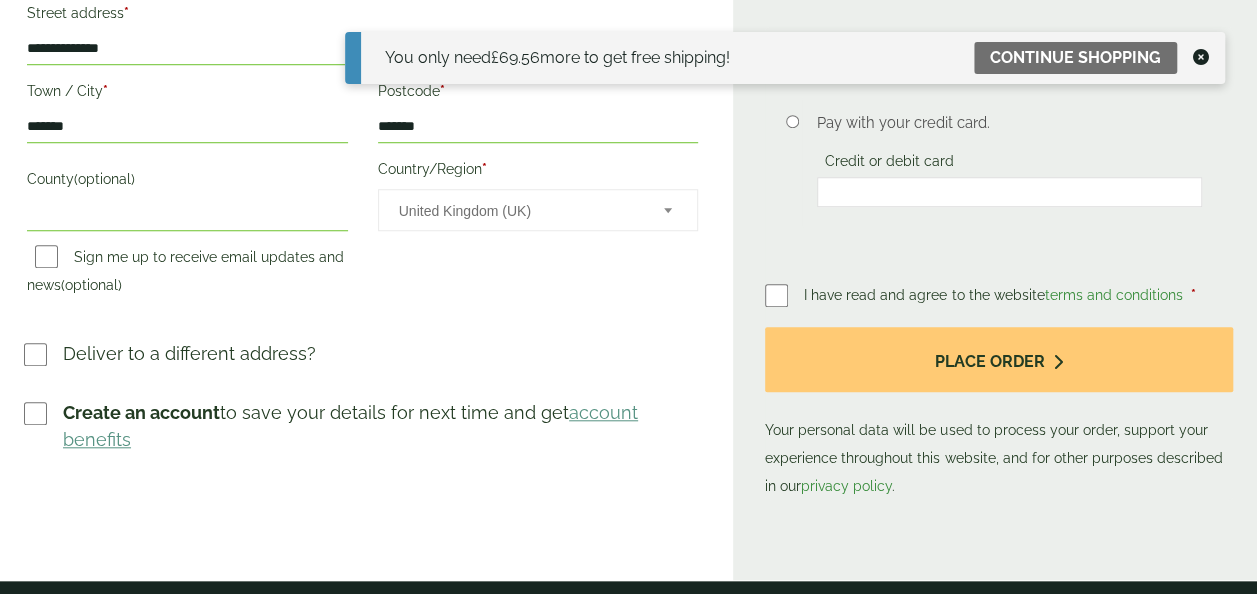 scroll, scrollTop: 709, scrollLeft: 0, axis: vertical 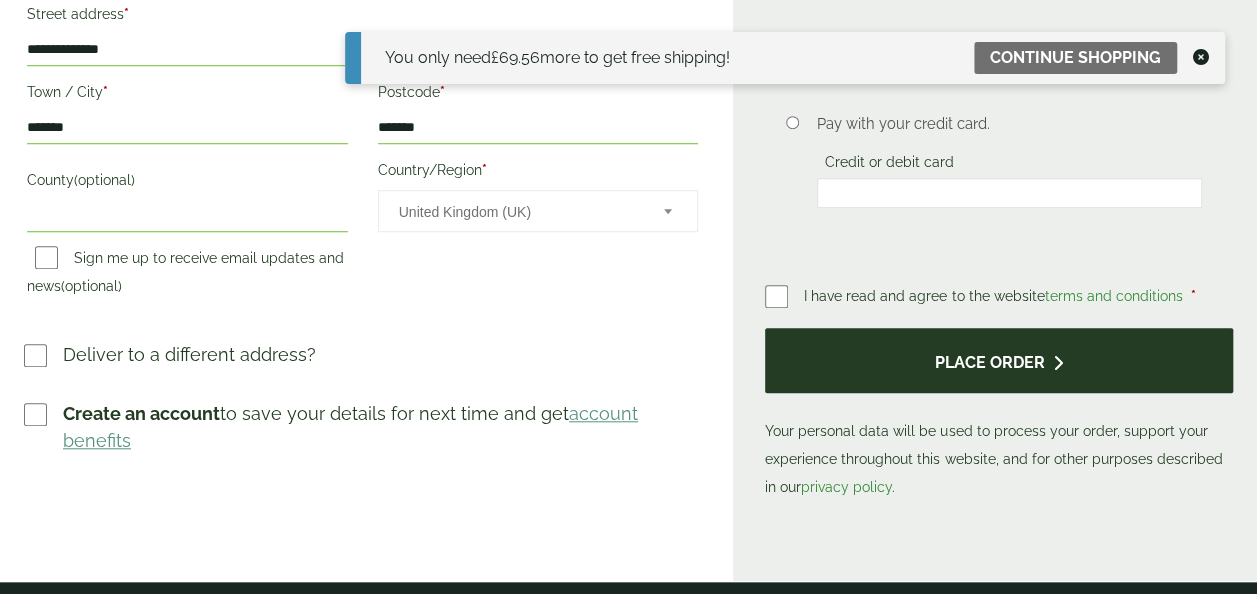 type on "**********" 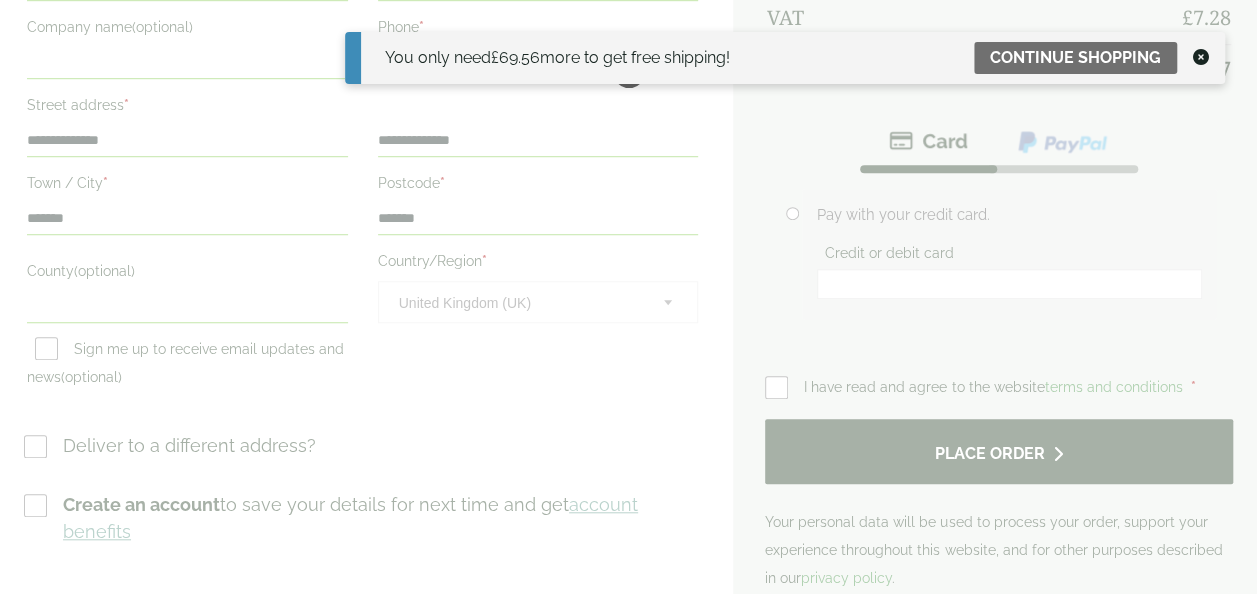 scroll, scrollTop: 0, scrollLeft: 0, axis: both 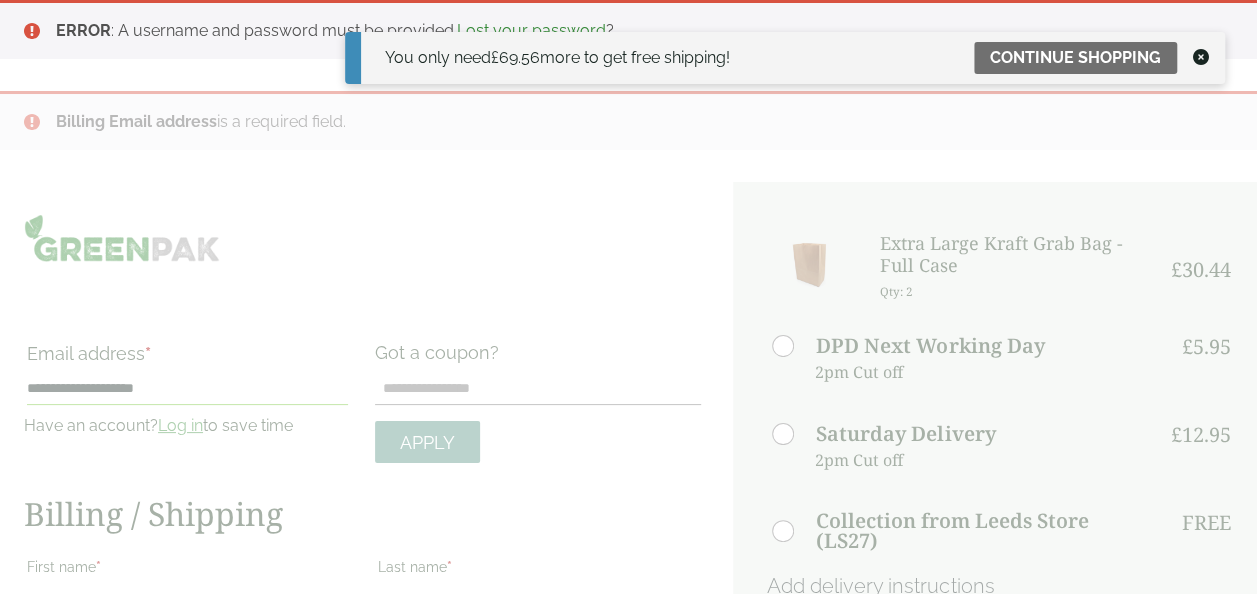 click at bounding box center [1201, 57] 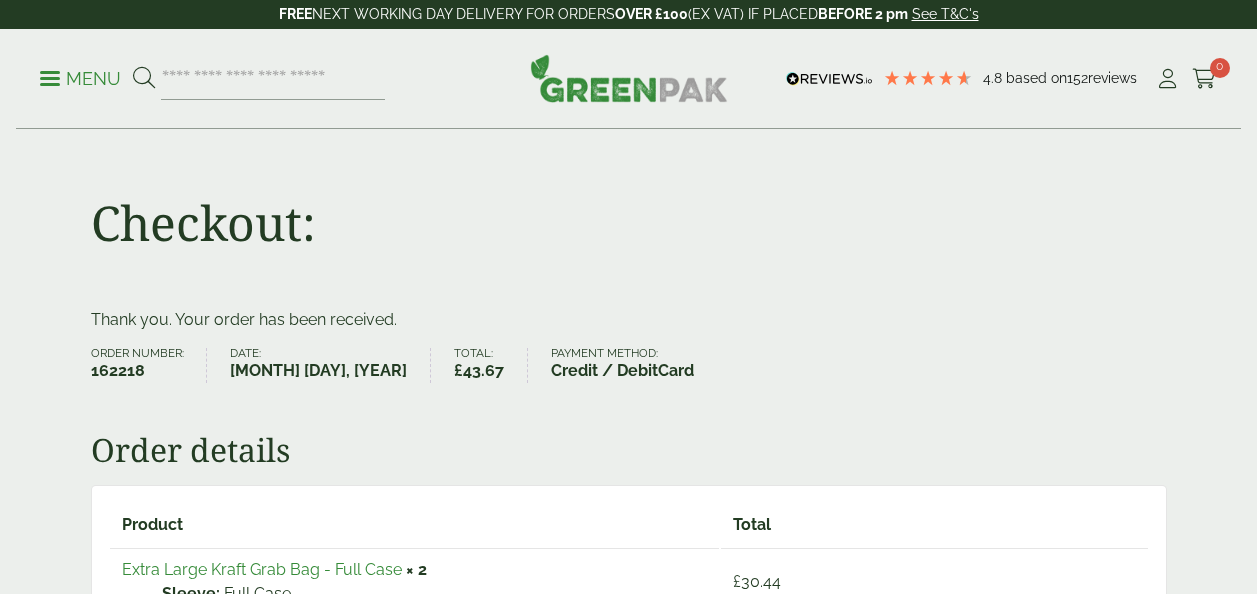 scroll, scrollTop: 0, scrollLeft: 0, axis: both 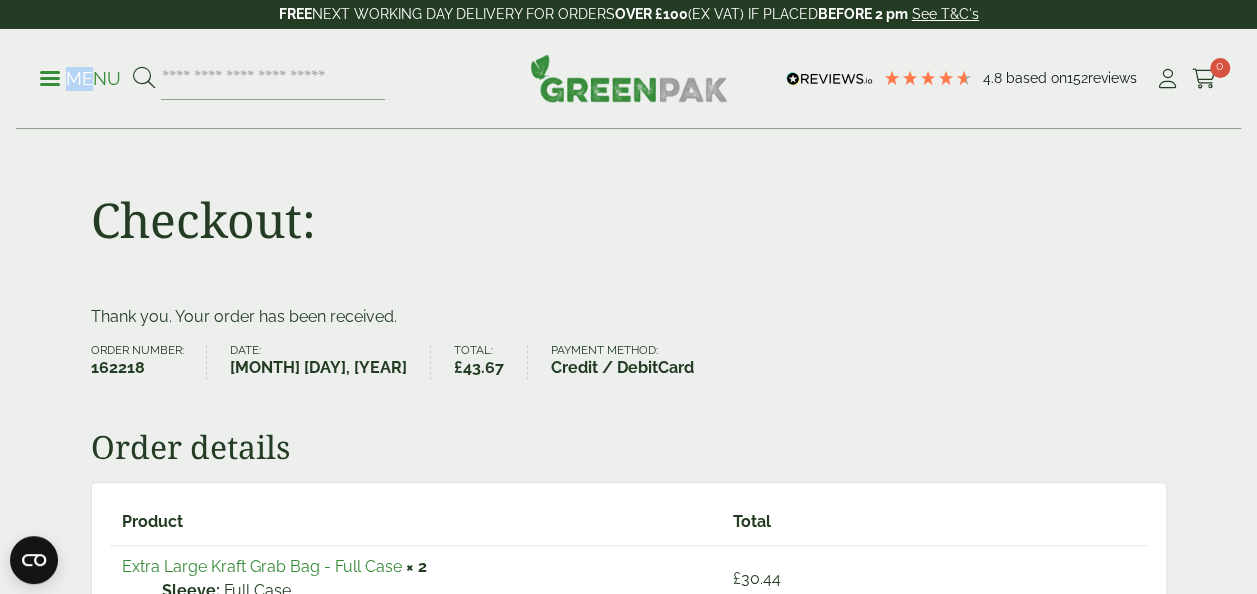 drag, startPoint x: 88, startPoint y: 38, endPoint x: 46, endPoint y: 80, distance: 59.39697 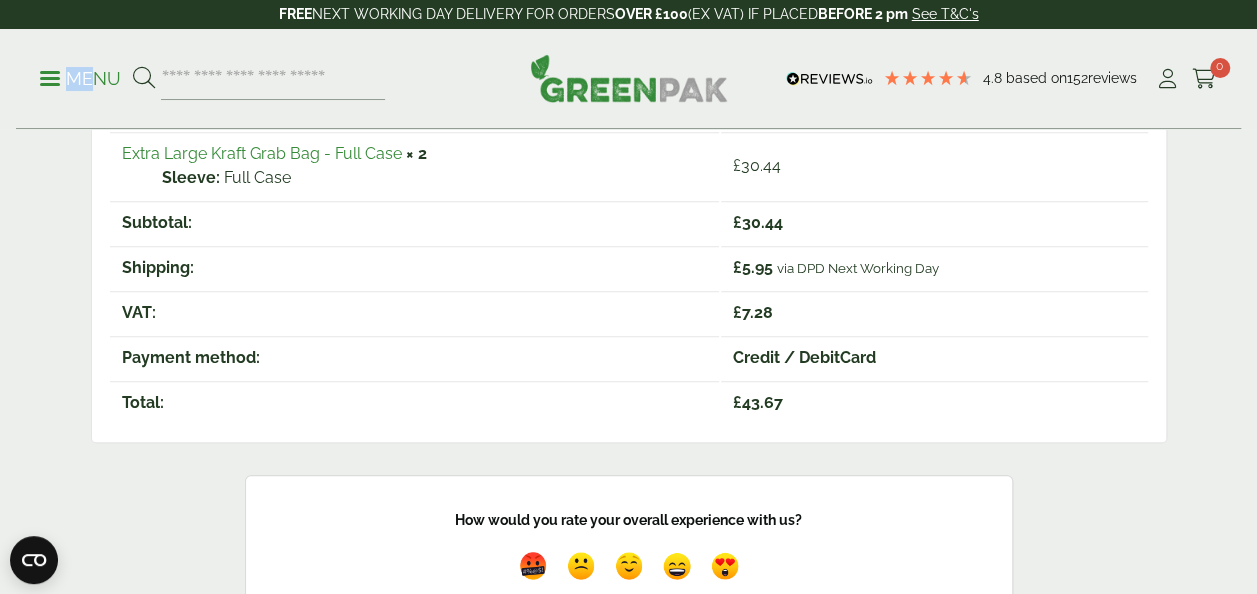 scroll, scrollTop: 0, scrollLeft: 0, axis: both 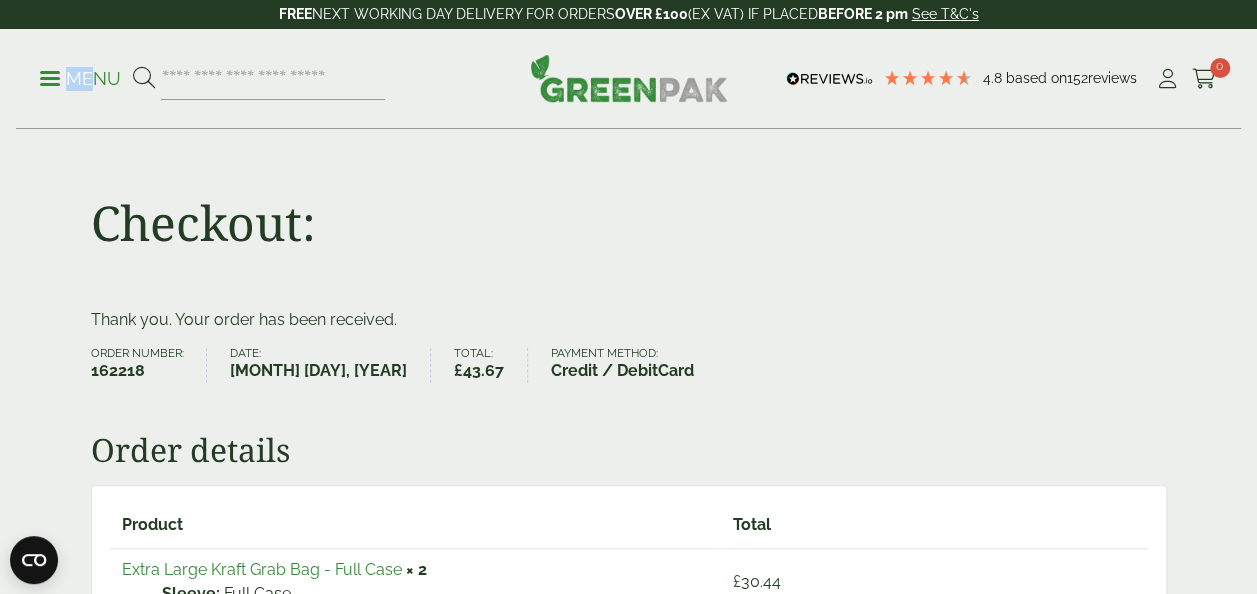 click on "Menu" at bounding box center [80, 79] 